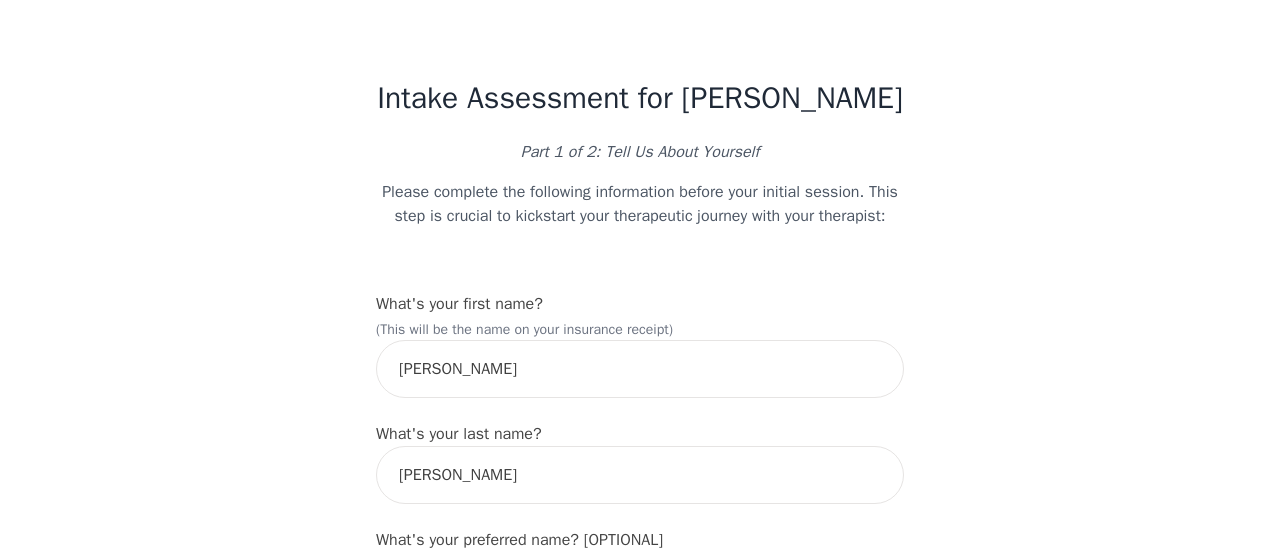 select on "[DEMOGRAPHIC_DATA]" 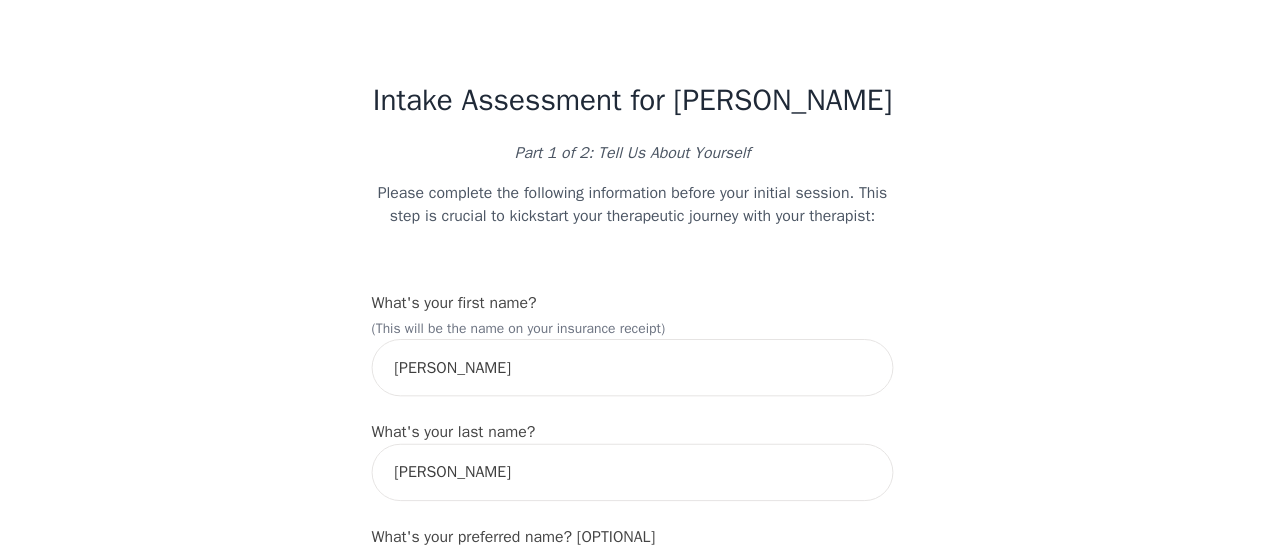 scroll, scrollTop: 0, scrollLeft: 0, axis: both 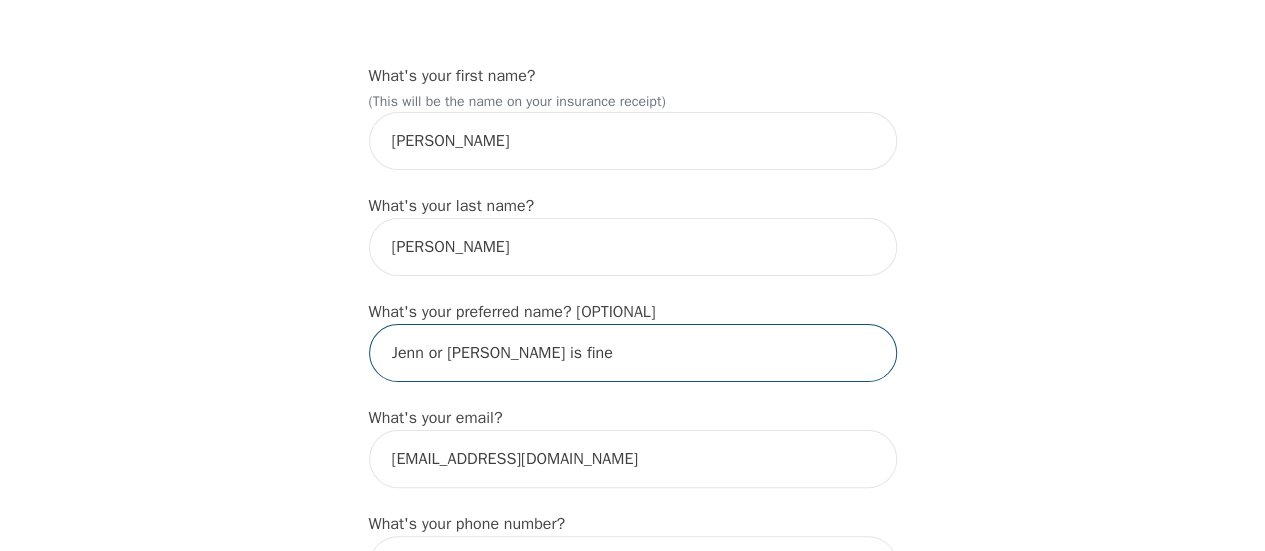 click on "Jenn or [PERSON_NAME] is fine" at bounding box center [633, 353] 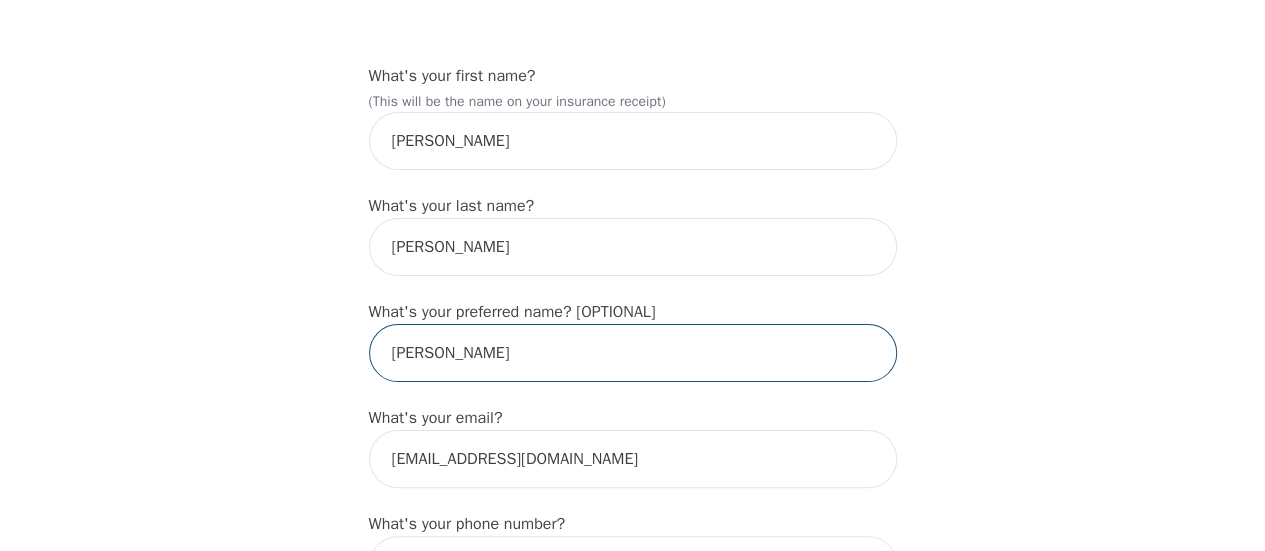 type on "[PERSON_NAME]" 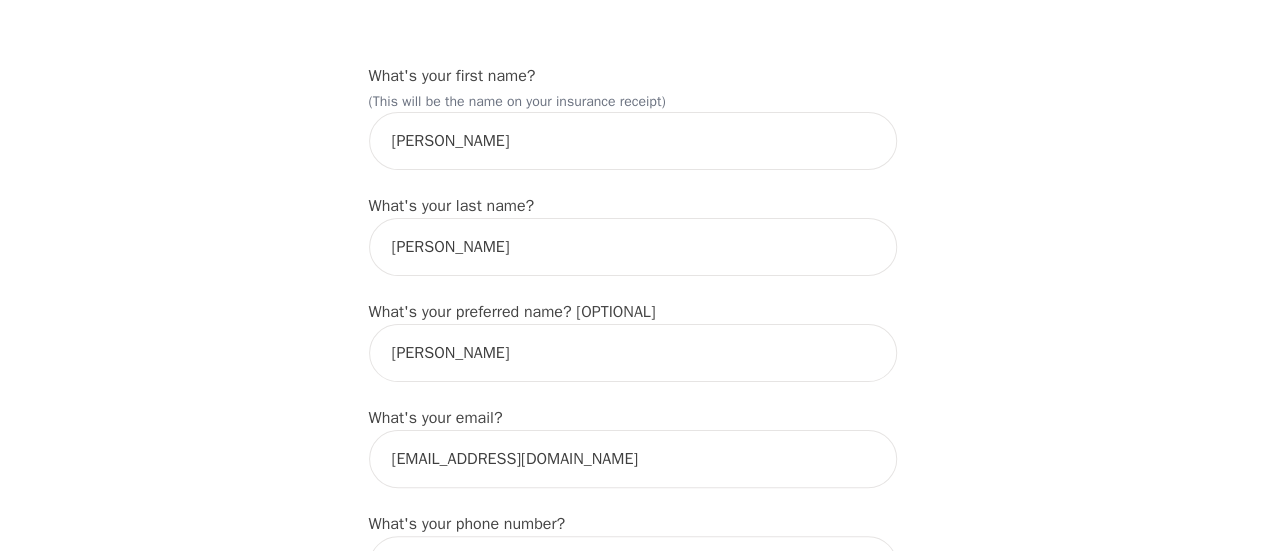 click on "Intake Assessment for [PERSON_NAME] Part 1 of 2: Tell Us About Yourself Please complete the following information before your initial session. This step is crucial to kickstart your therapeutic journey with your therapist: What's your first name? (This will be the name on your insurance receipt) [PERSON_NAME] What's your last name? [PERSON_NAME] What's your preferred name? [OPTIONAL] [PERSON_NAME] What's your email? [EMAIL_ADDRESS][DOMAIN_NAME] What's your phone number? [PHONE_NUMBER] What's your address? What's your unit number? [OPTIONAL] What's your date of birth? [DEMOGRAPHIC_DATA] What's the name of your emergency contact? [PERSON_NAME] [PERSON_NAME] What's the phone number of your emergency contact? [PHONE_NUMBER] What's the full name of your primary care physician? [PERSON_NAME] What's the phone number of your primary care physician? 2045604288 Below are optional questions - Please tell us more about yourself: What is your gender? -Select- [DEMOGRAPHIC_DATA] [DEMOGRAPHIC_DATA] [DEMOGRAPHIC_DATA] [DEMOGRAPHIC_DATA] [DEMOGRAPHIC_DATA] prefer_not_to_say What are your preferred pronouns? -Select- he/him e/e" at bounding box center [632, 1281] 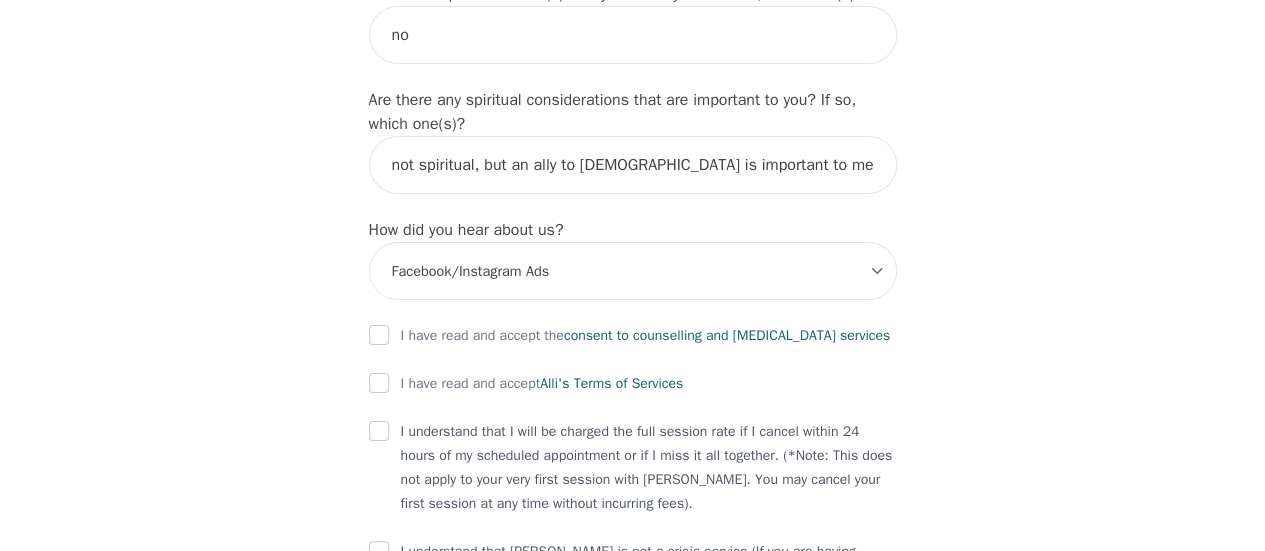 scroll, scrollTop: 2464, scrollLeft: 0, axis: vertical 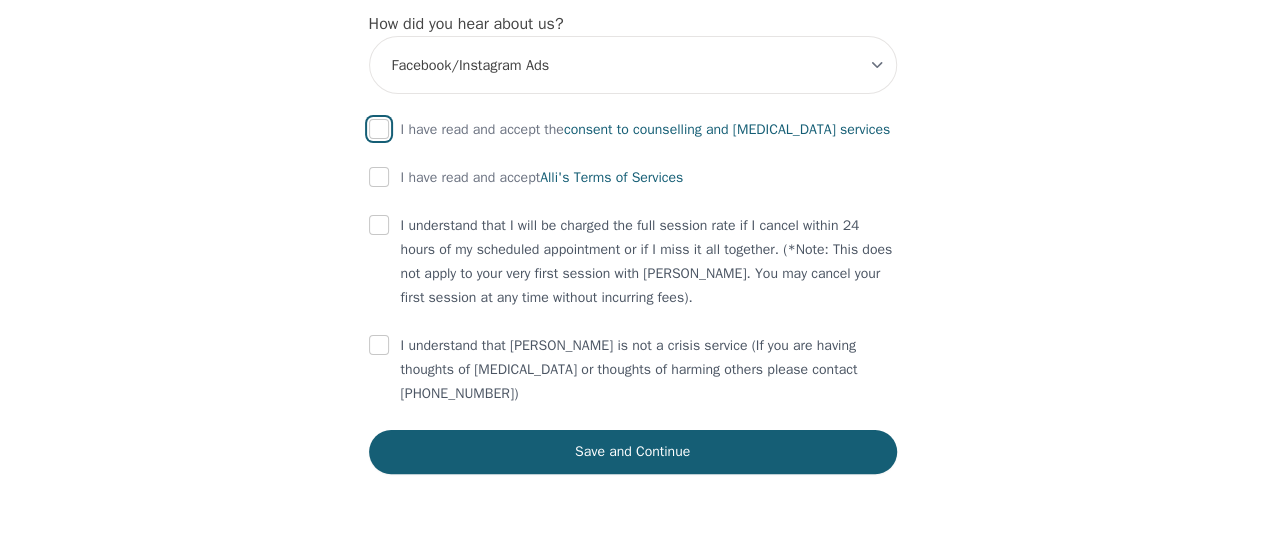 click at bounding box center [379, 129] 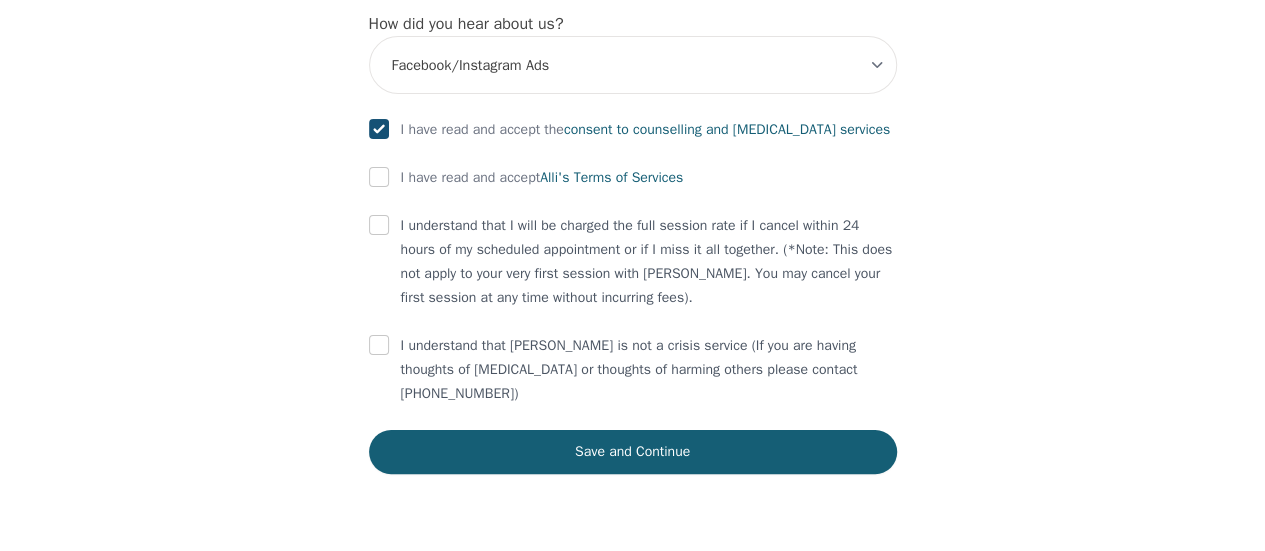 click on "What's your first name? (This will be the name on your insurance receipt) [PERSON_NAME] What's your last name? [PERSON_NAME] What's your preferred name? [OPTIONAL] [PERSON_NAME] What's your email? [EMAIL_ADDRESS][DOMAIN_NAME] What's your phone number? [PHONE_NUMBER] What's your address? What's your unit number? [OPTIONAL] What's your date of birth? [DEMOGRAPHIC_DATA] What's the name of your emergency contact? [PERSON_NAME] [PERSON_NAME] What's the phone number of your emergency contact? [PHONE_NUMBER] What's the full name of your primary care physician? [PERSON_NAME] What's the phone number of your primary care physician? 2045604288 Below are optional questions - Please tell us more about yourself: What is your gender? -Select- [DEMOGRAPHIC_DATA] [DEMOGRAPHIC_DATA] [DEMOGRAPHIC_DATA] [DEMOGRAPHIC_DATA] [DEMOGRAPHIC_DATA] prefer_not_to_say What are your preferred pronouns? -Select- he/him she/her they/them ze/zir xe/xem ey/em ve/ver tey/ter e/e per/per prefer_not_to_say What's your marital/partnership status? -Select- Single Partnered Married Common Law Widowed Separated Divorced -Select- Less than high school no" at bounding box center (633, -849) 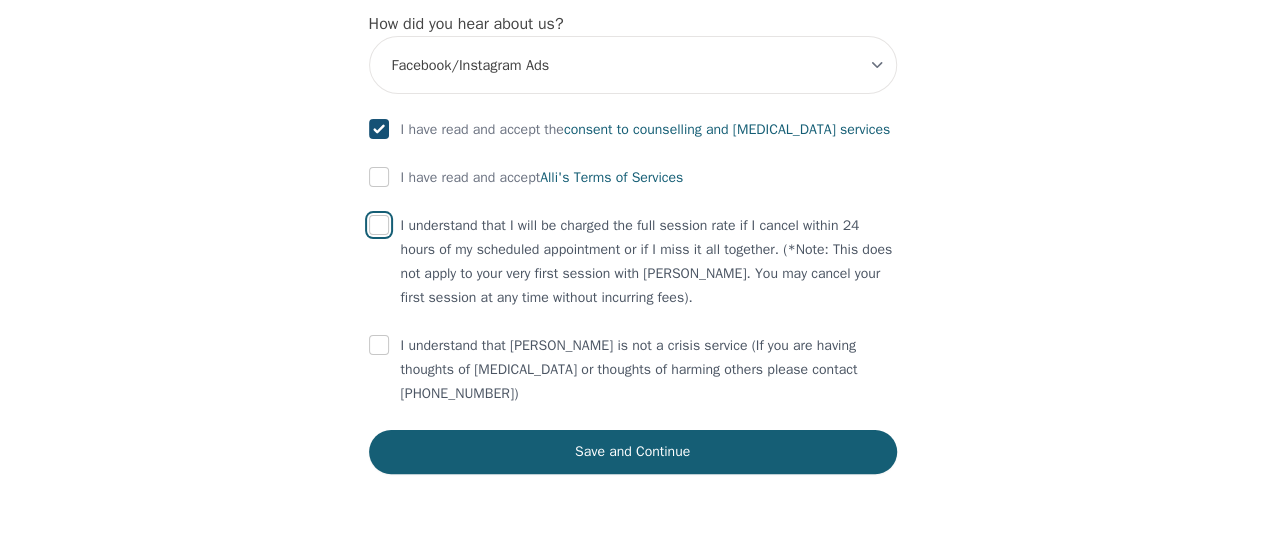 click at bounding box center [379, 225] 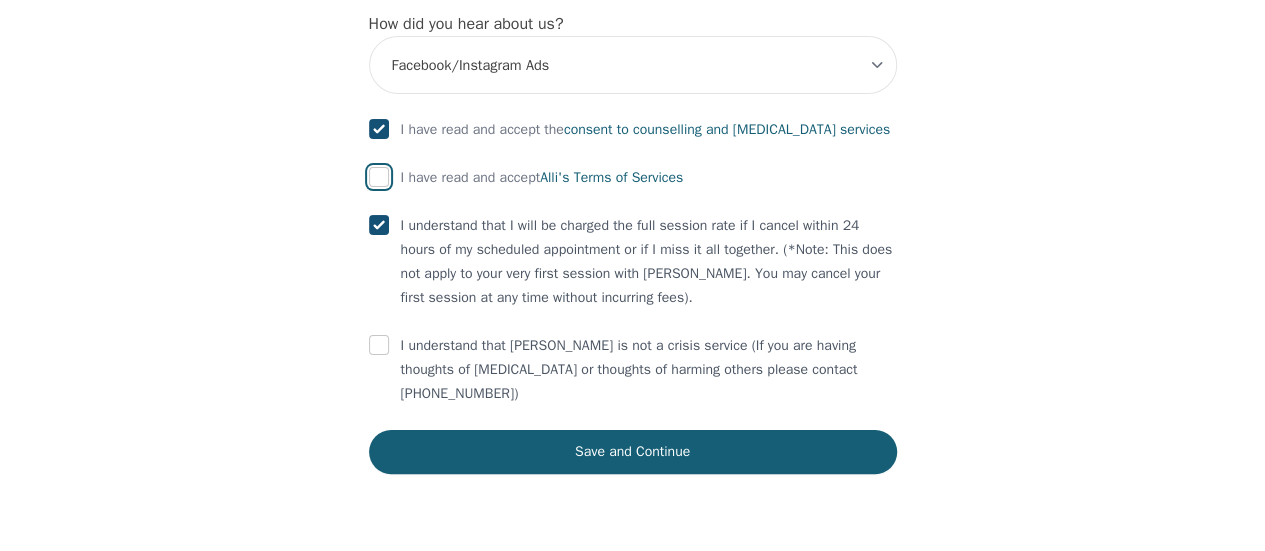 click at bounding box center [379, 177] 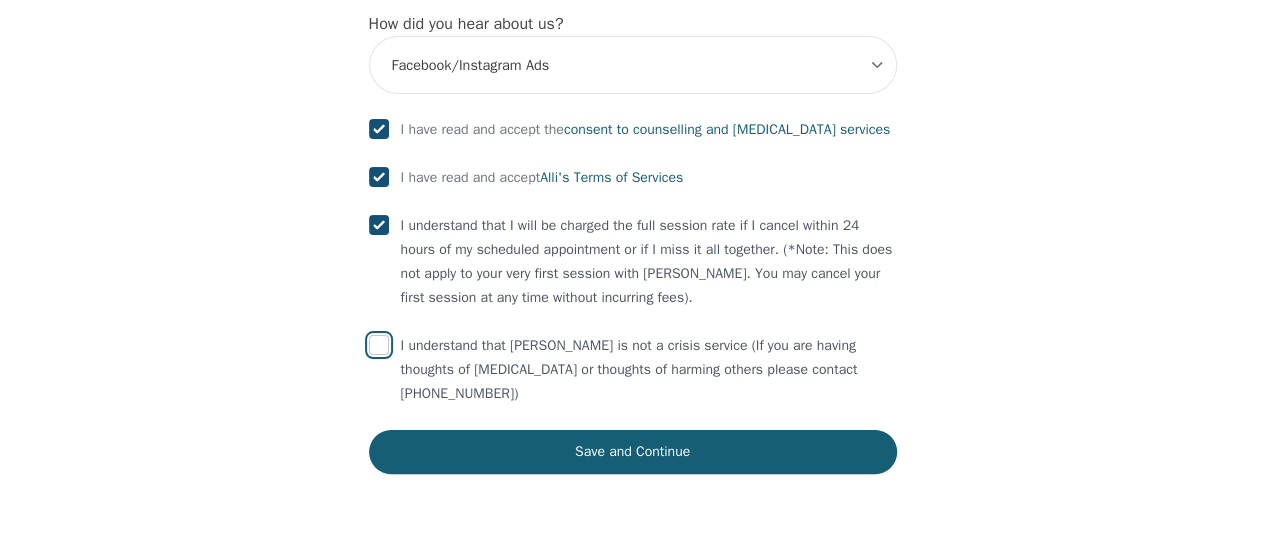 click at bounding box center [379, 345] 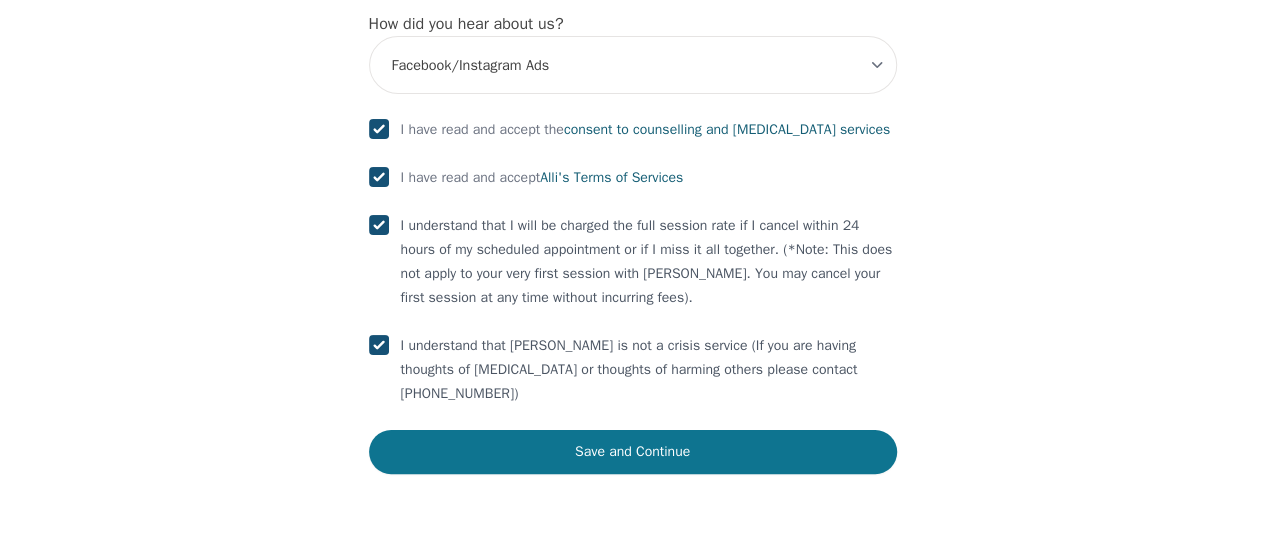 click on "Save and Continue" at bounding box center (633, 452) 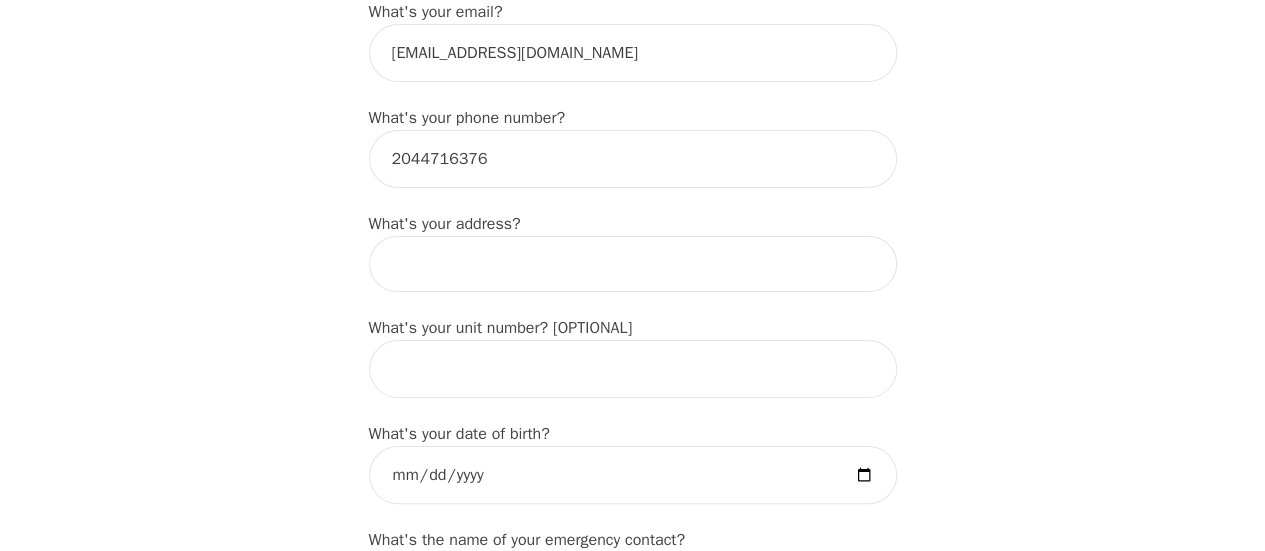 scroll, scrollTop: 626, scrollLeft: 0, axis: vertical 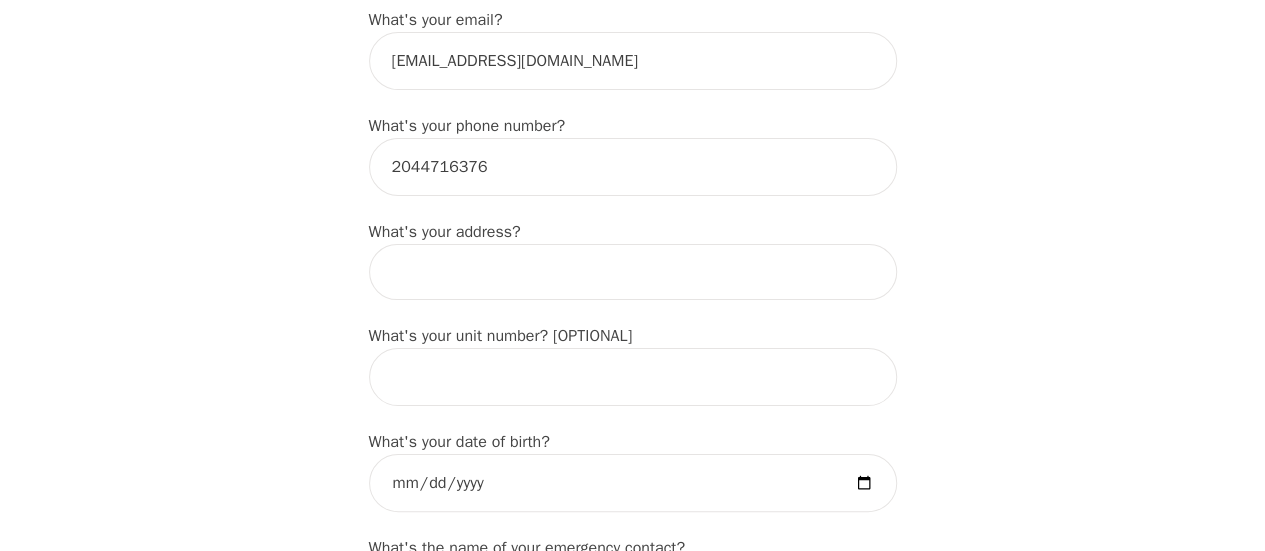 click at bounding box center [633, 272] 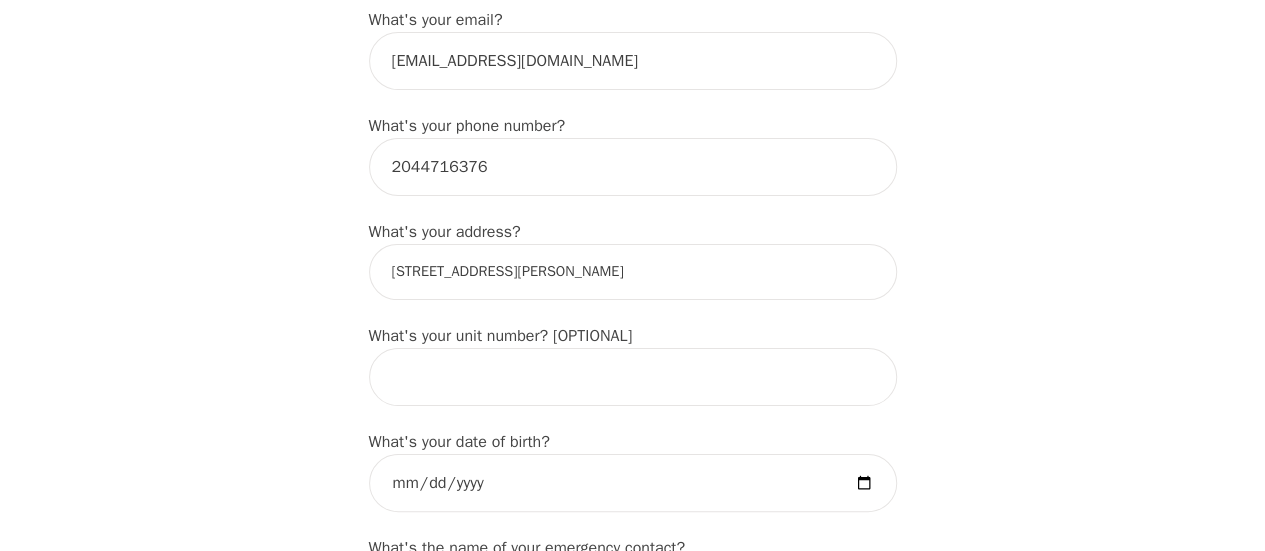 click on "[STREET_ADDRESS][PERSON_NAME]" at bounding box center (633, 272) 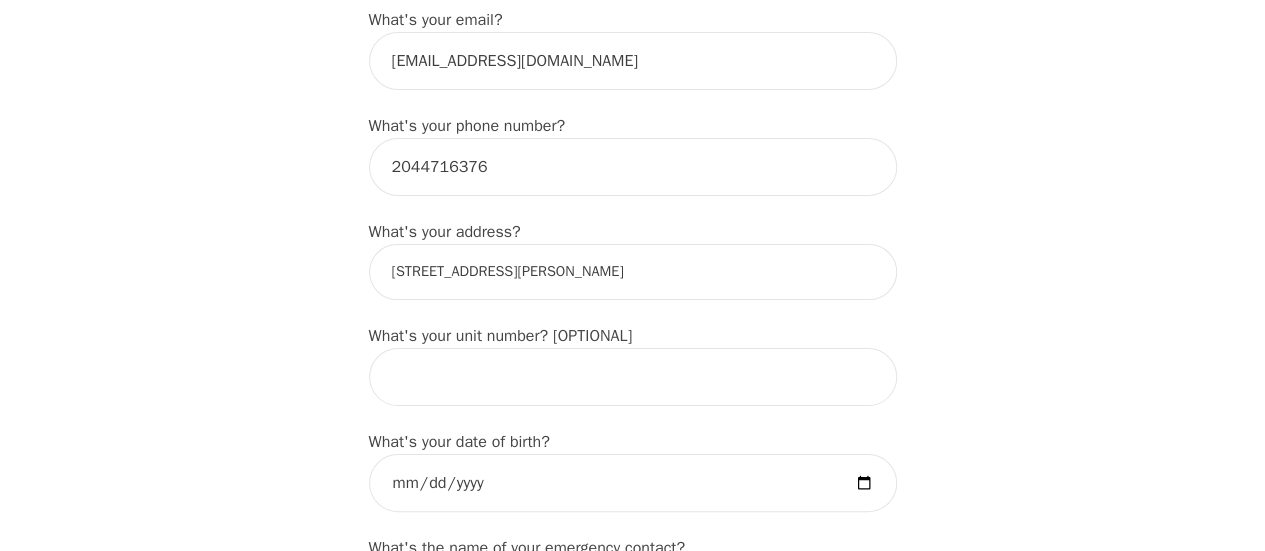 click on "[STREET_ADDRESS][PERSON_NAME]" at bounding box center [633, 272] 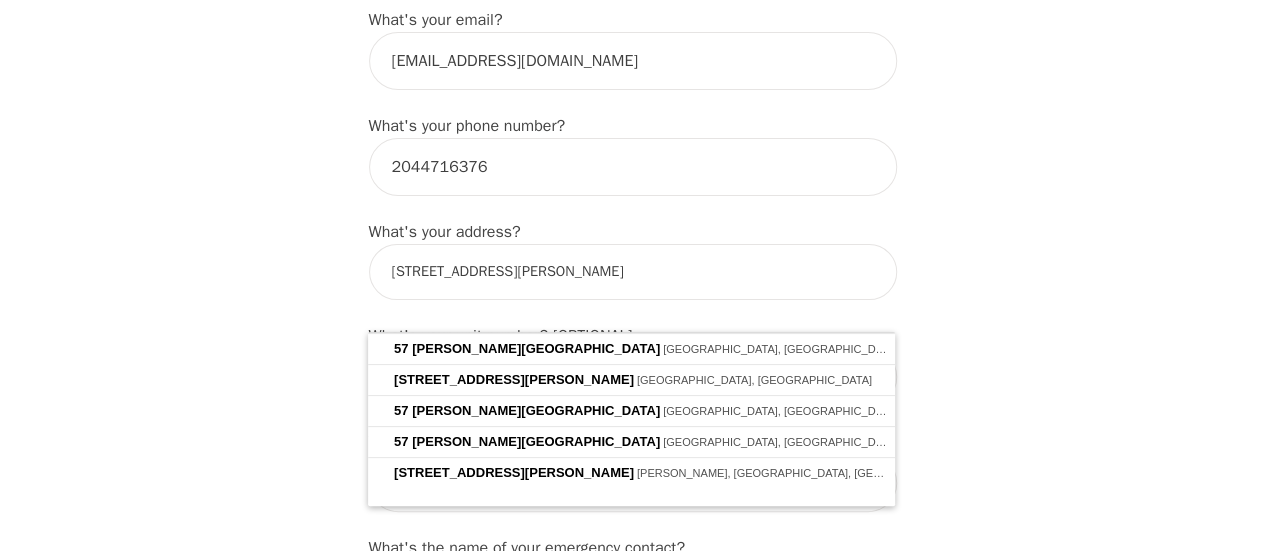 type on "[STREET_ADDRESS][PERSON_NAME]" 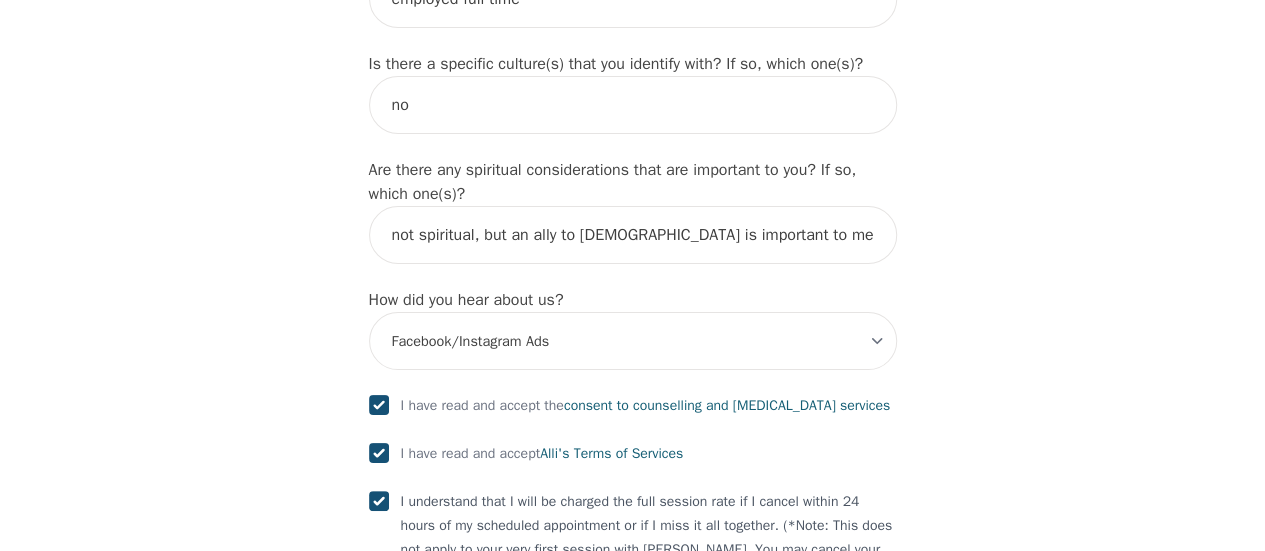 scroll, scrollTop: 2540, scrollLeft: 0, axis: vertical 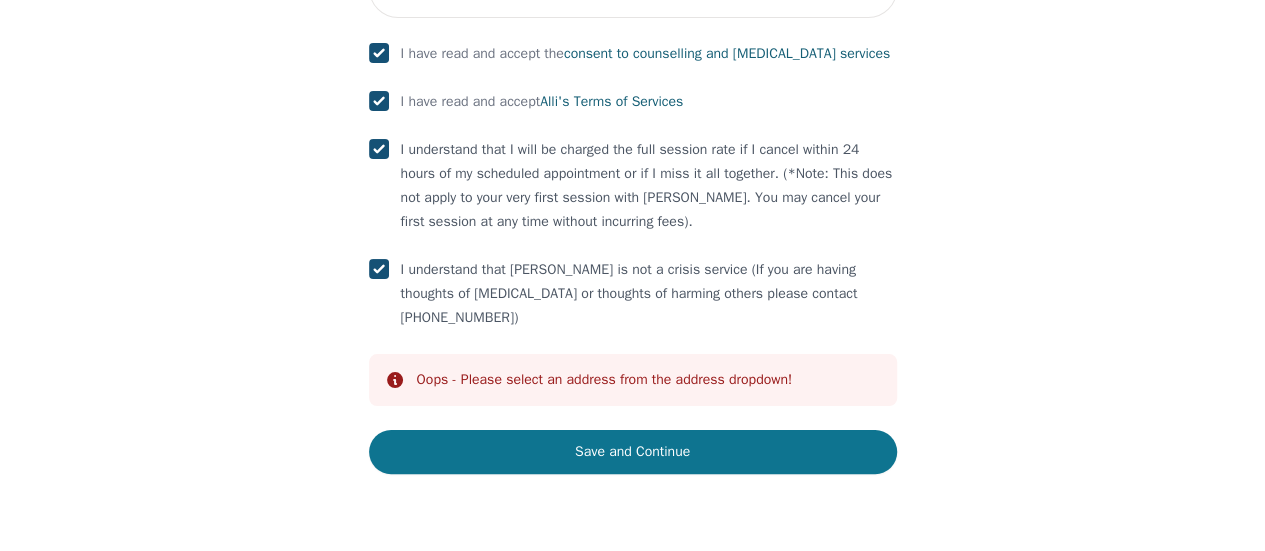 click on "Intake Assessment for [PERSON_NAME] Part 1 of 2: Tell Us About Yourself Please complete the following information before your initial session. This step is crucial to kickstart your therapeutic journey with your therapist: What's your first name? (This will be the name on your insurance receipt) [PERSON_NAME] What's your last name? [PERSON_NAME] What's your preferred name? [OPTIONAL] [PERSON_NAME] What's your email? [EMAIL_ADDRESS][DOMAIN_NAME] What's your phone number? [PHONE_NUMBER] What's your address? [STREET_ADDRESS][PERSON_NAME] What's your unit number? [OPTIONAL] What's your date of birth? [DEMOGRAPHIC_DATA] What's the name of your emergency contact? [PERSON_NAME] [PERSON_NAME] What's the phone number of your emergency contact? [PHONE_NUMBER] What's the full name of your primary care physician? [PERSON_NAME] What's the phone number of your primary care physician? 2045604288 Below are optional questions - Please tell us more about yourself: What is your gender? -Select- [DEMOGRAPHIC_DATA] [DEMOGRAPHIC_DATA] [DEMOGRAPHIC_DATA] [DEMOGRAPHIC_DATA] [DEMOGRAPHIC_DATA] prefer_not_to_say -Select-" at bounding box center [632, -993] 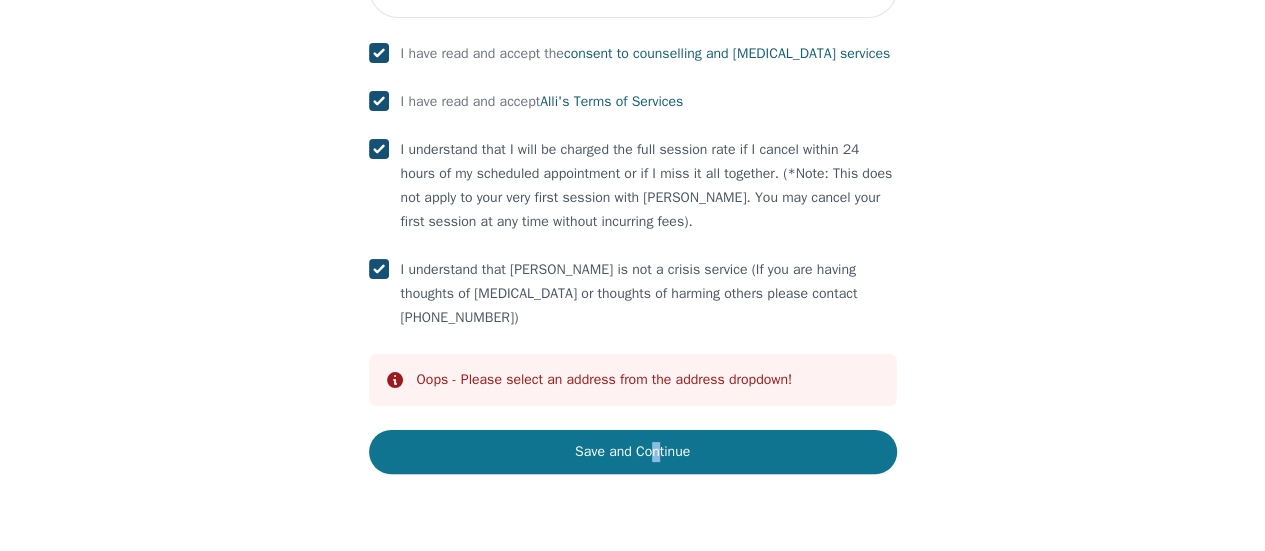 click on "Save and Continue" at bounding box center (633, 452) 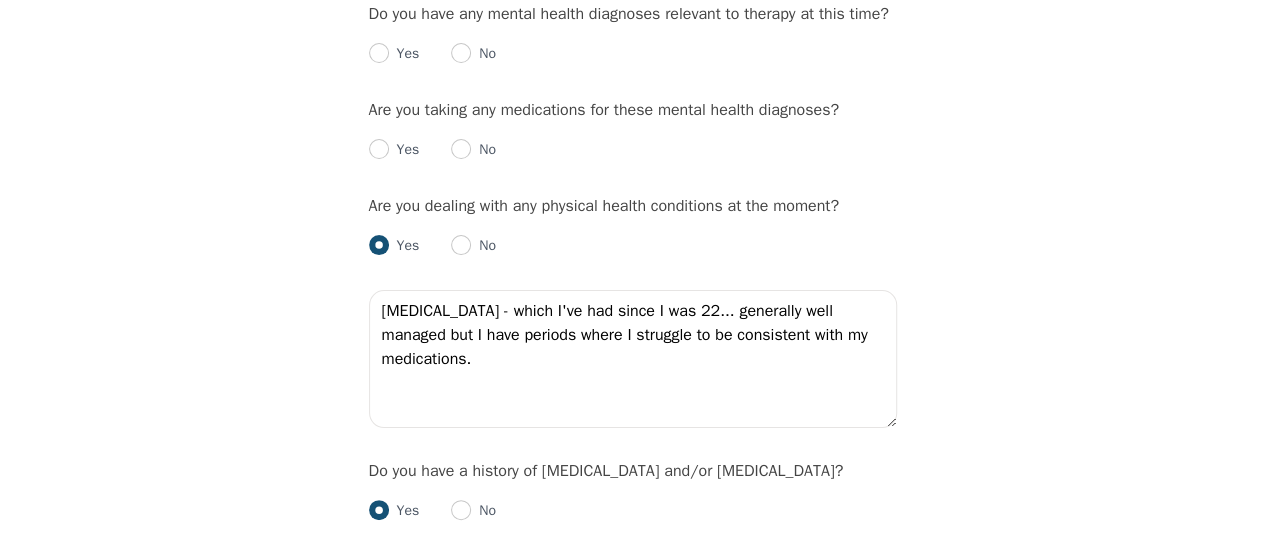 scroll, scrollTop: 0, scrollLeft: 0, axis: both 